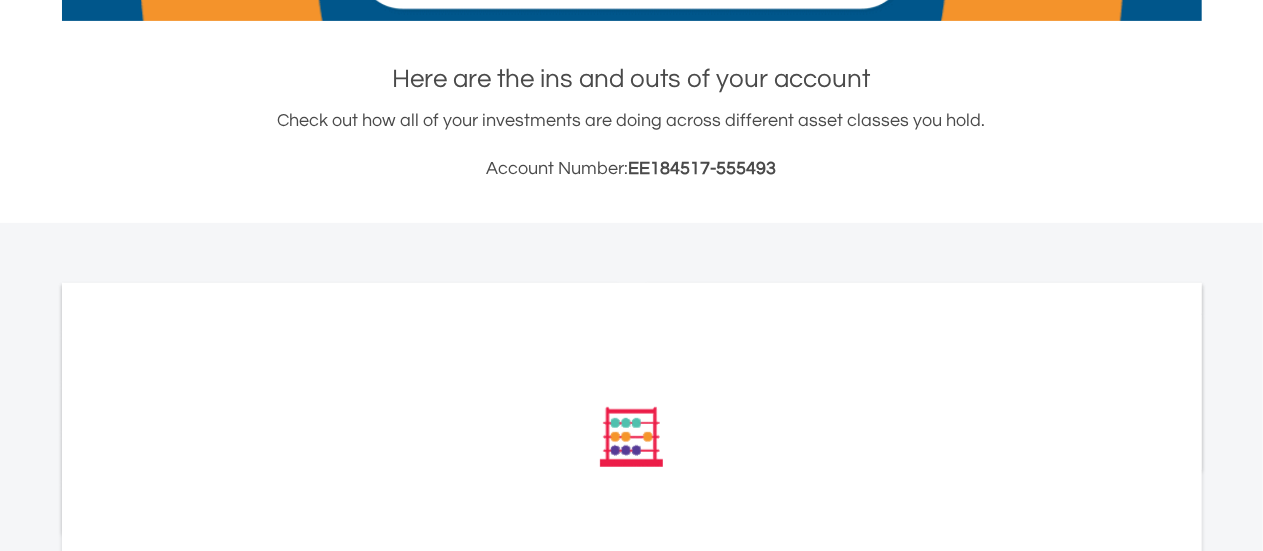 scroll, scrollTop: 400, scrollLeft: 0, axis: vertical 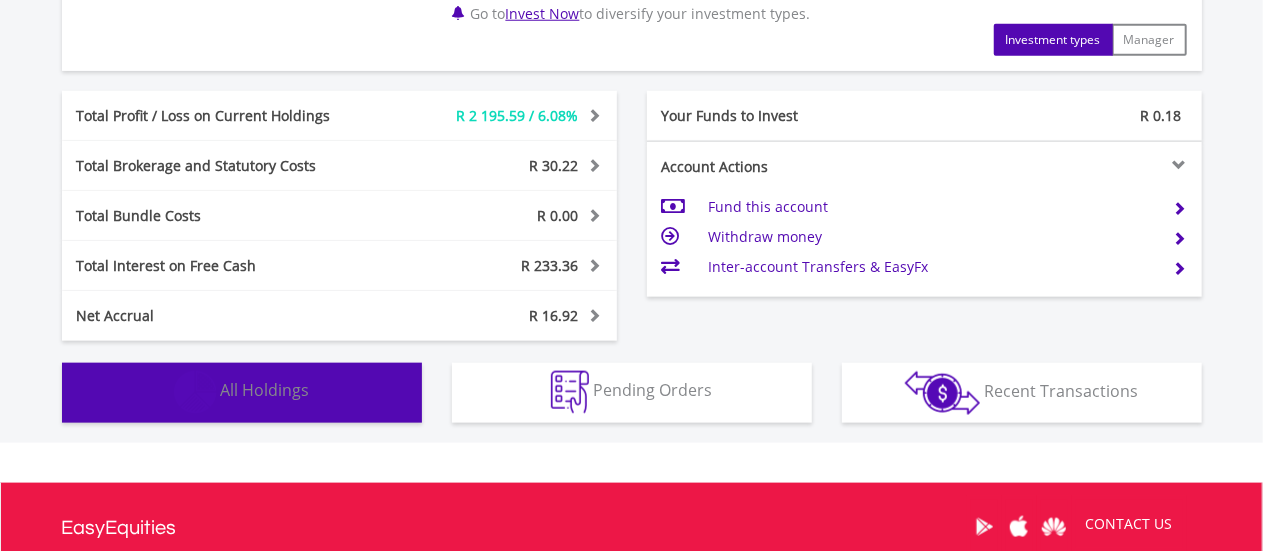 click on "Holdings
All Holdings" at bounding box center [242, 393] 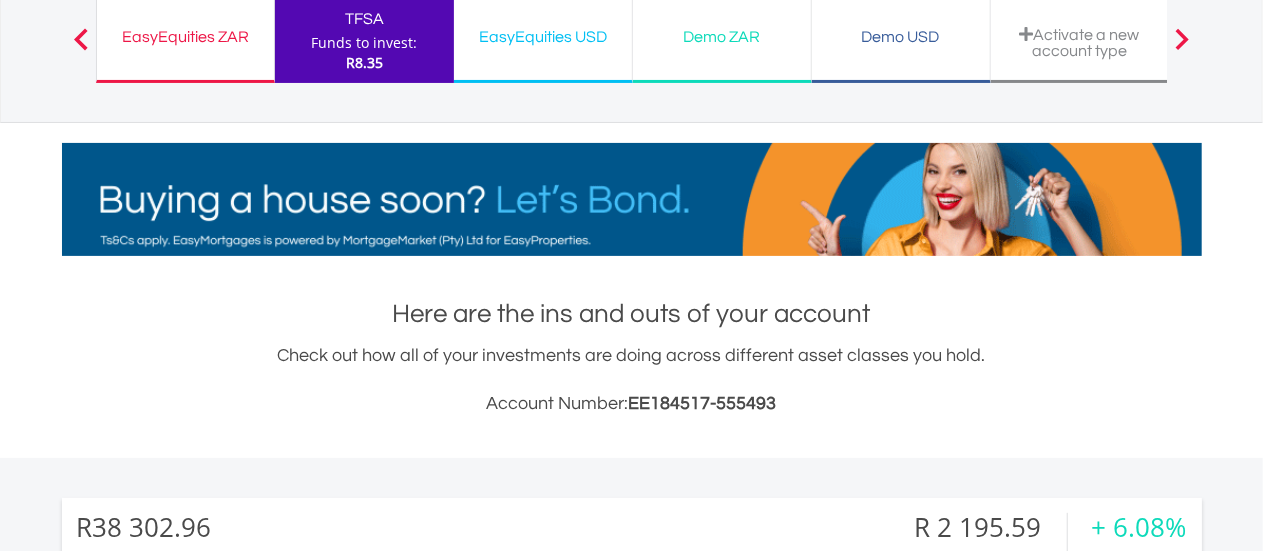scroll, scrollTop: 0, scrollLeft: 0, axis: both 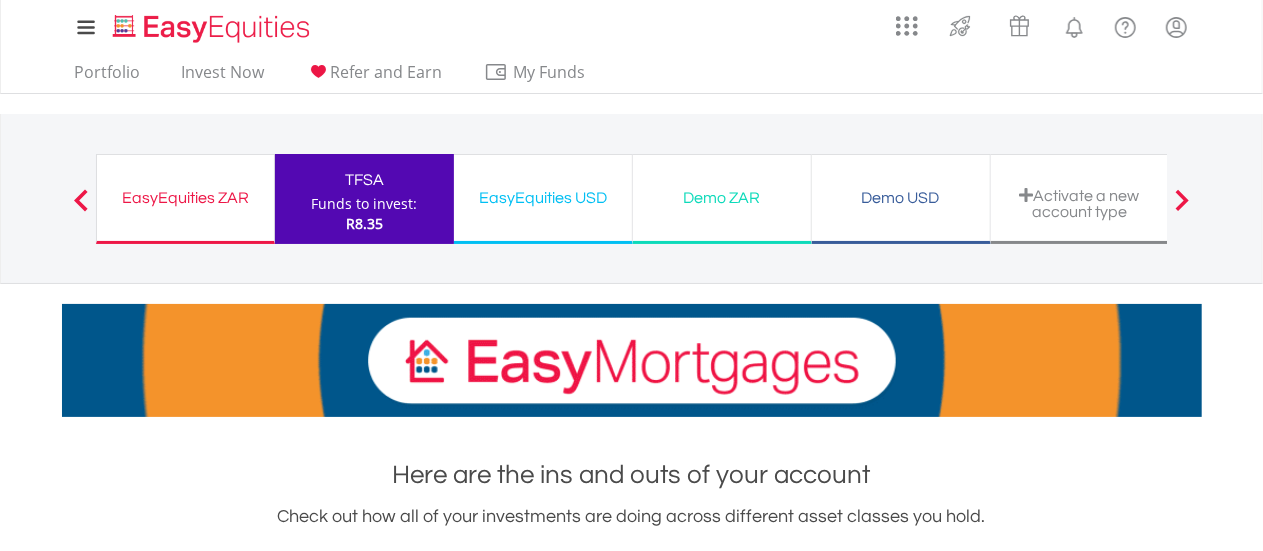 click on "EasyEquities USD" at bounding box center (543, 198) 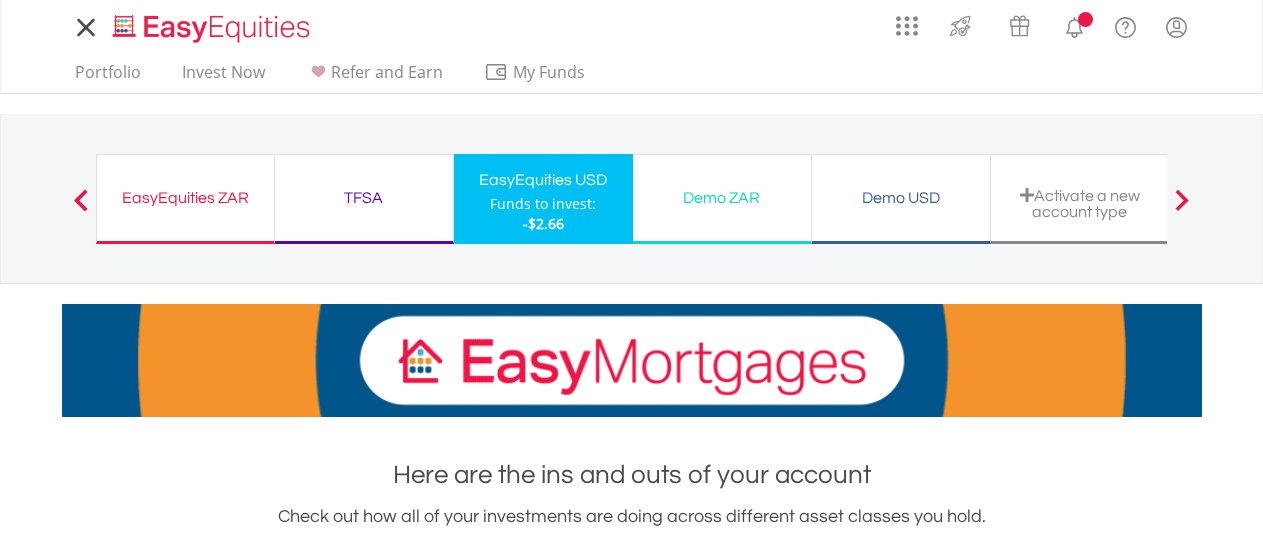 scroll, scrollTop: 0, scrollLeft: 0, axis: both 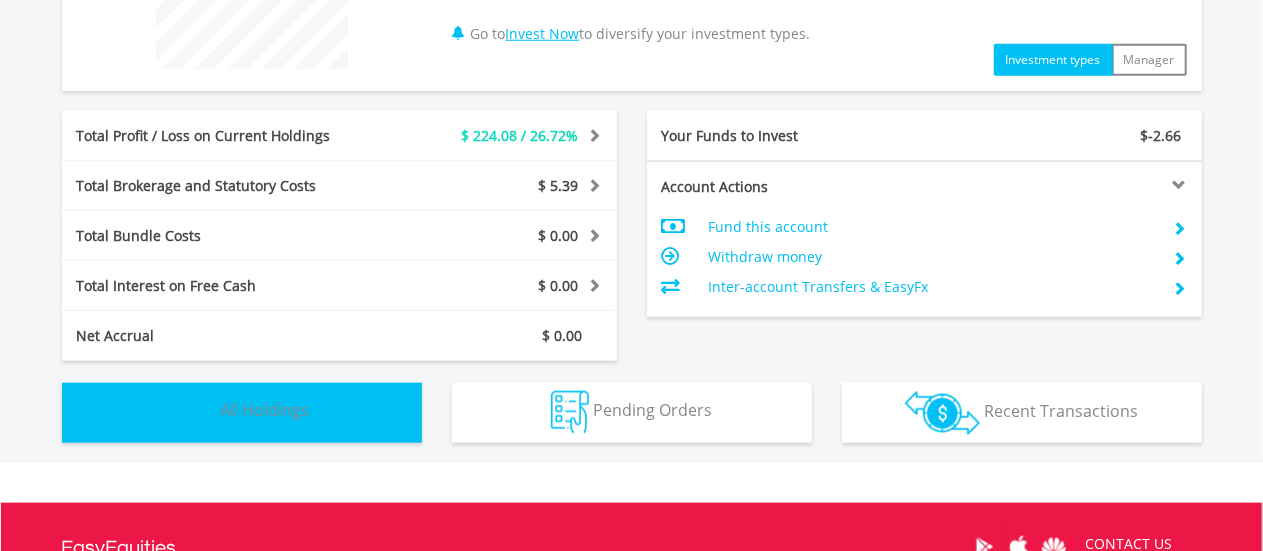 click on "Holdings
All Holdings" at bounding box center (242, 413) 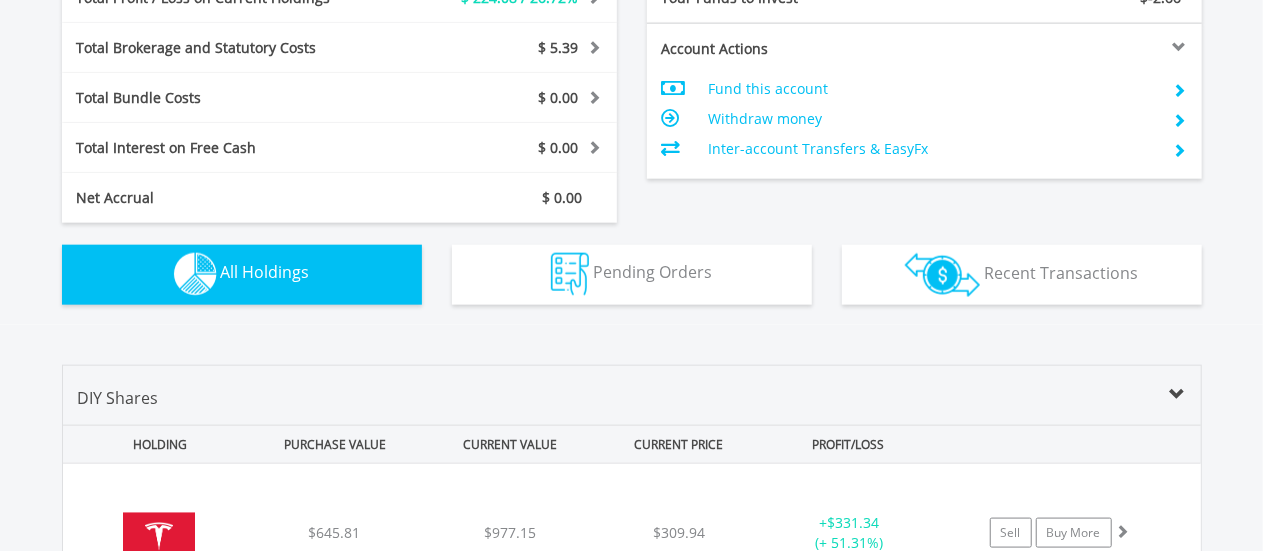 scroll, scrollTop: 1444, scrollLeft: 0, axis: vertical 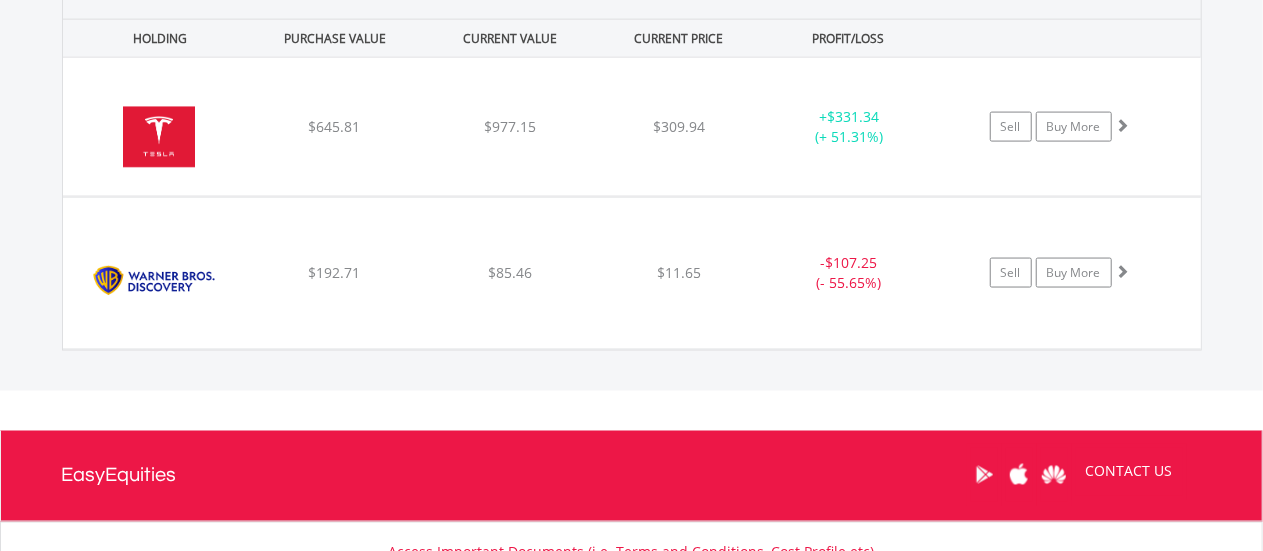 type 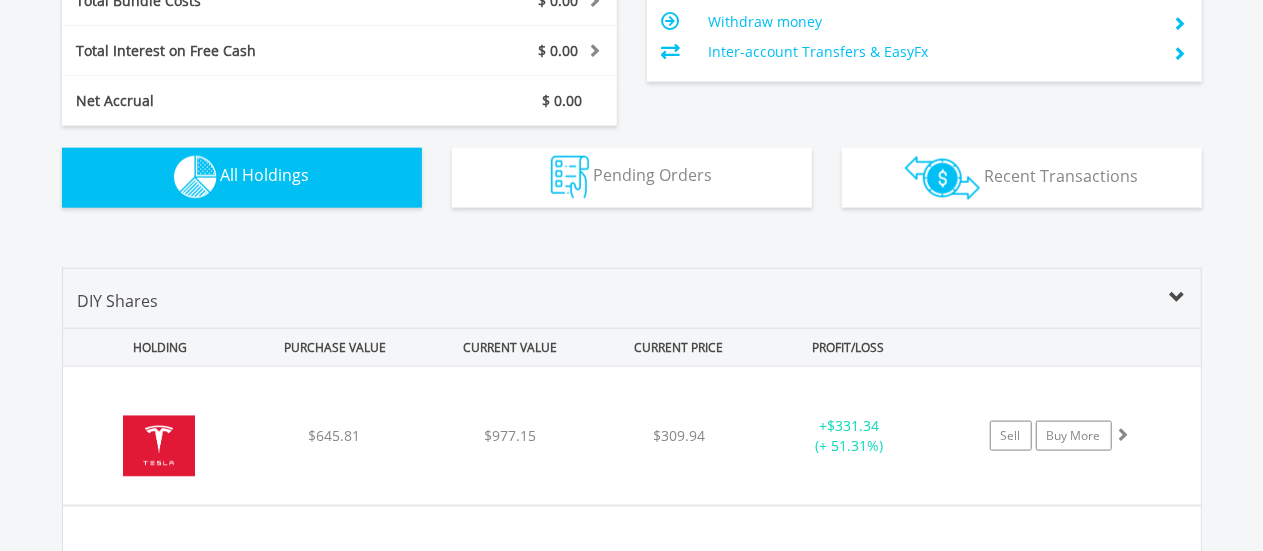 scroll, scrollTop: 1244, scrollLeft: 0, axis: vertical 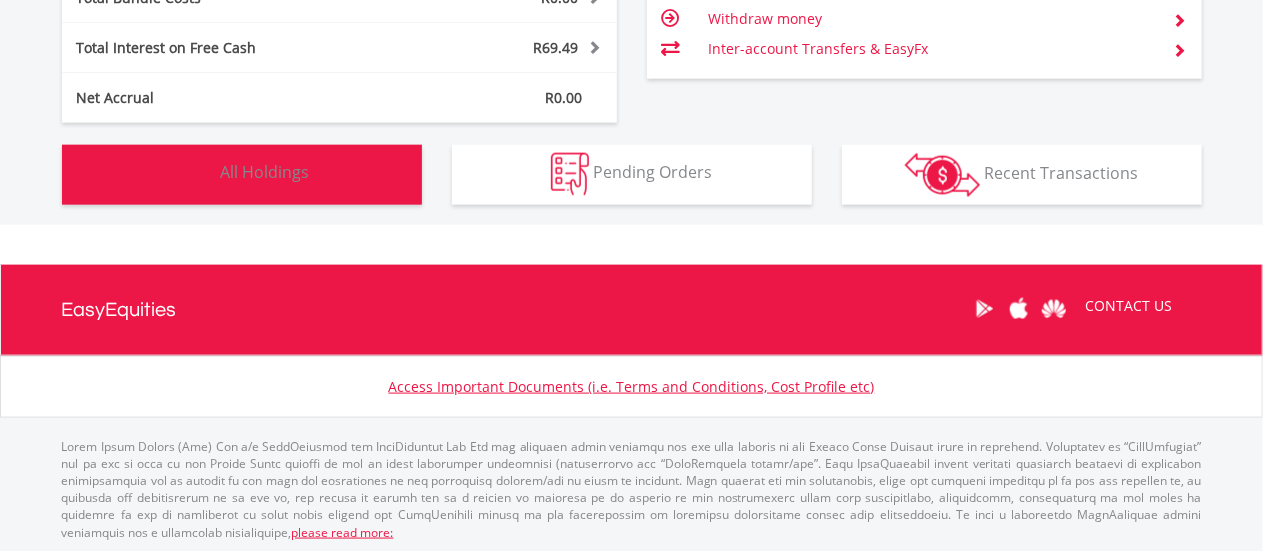 click on "Holdings
All Holdings" at bounding box center (242, 175) 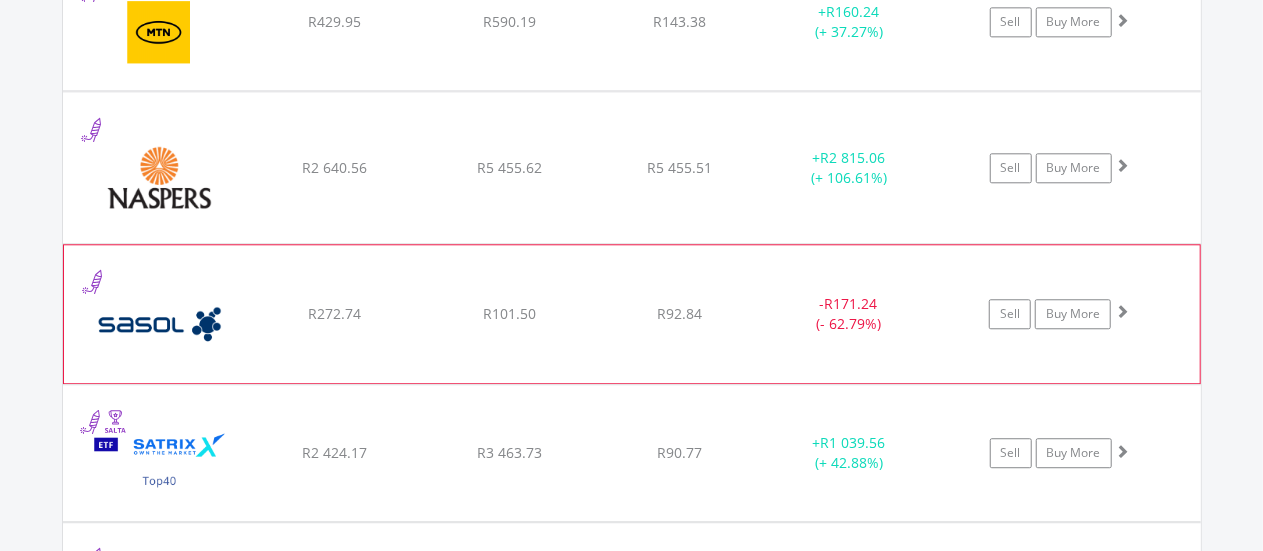 scroll, scrollTop: 2541, scrollLeft: 0, axis: vertical 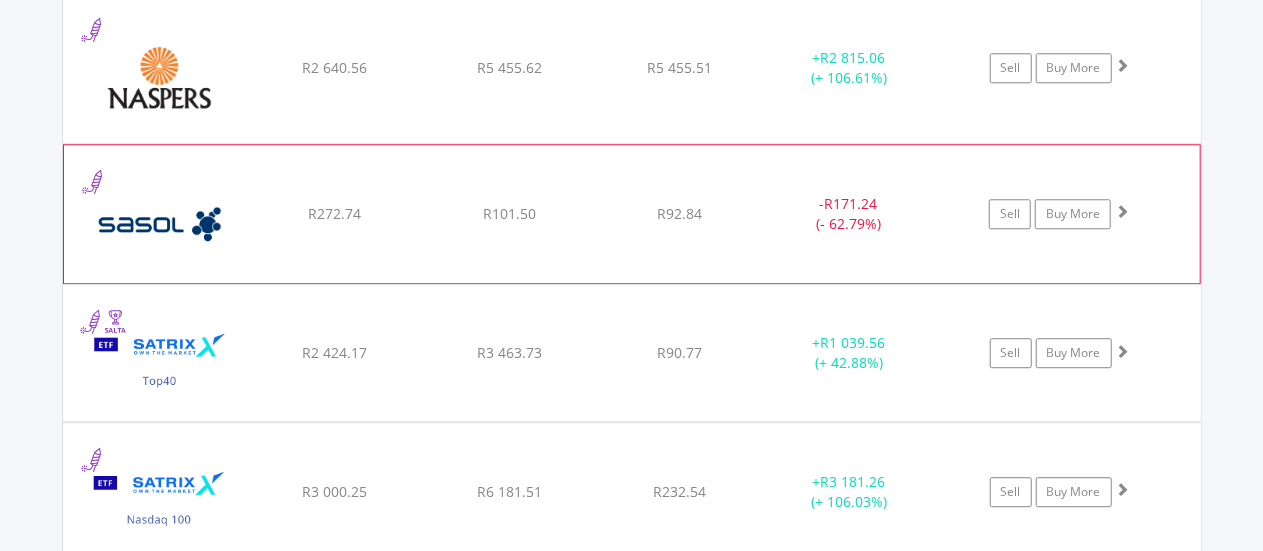 click on "R92.84" at bounding box center [679, -923] 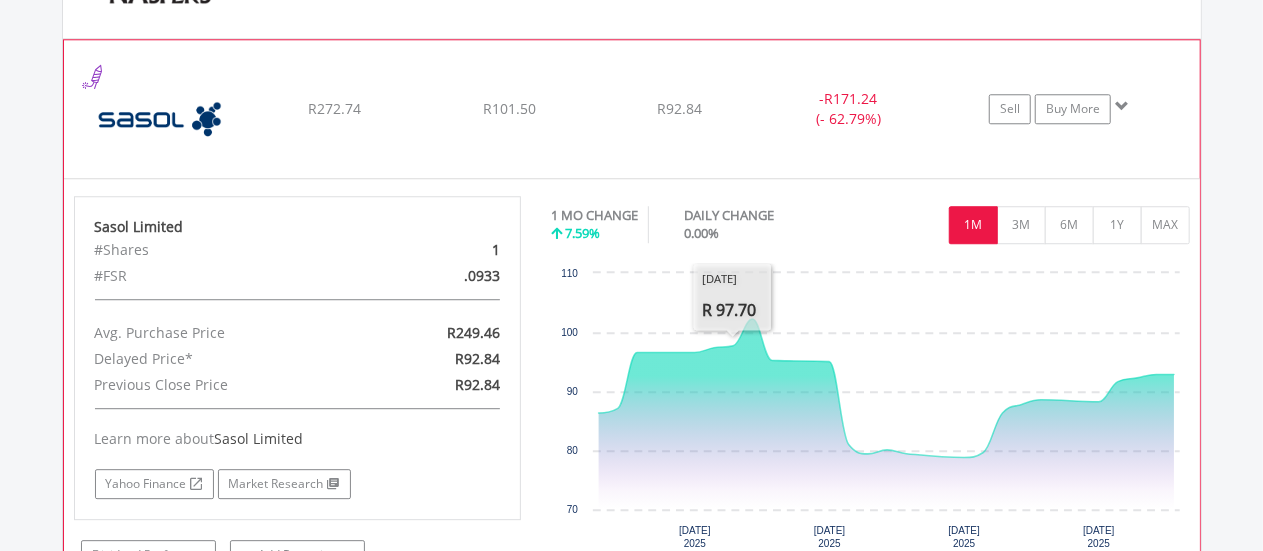 scroll, scrollTop: 2641, scrollLeft: 0, axis: vertical 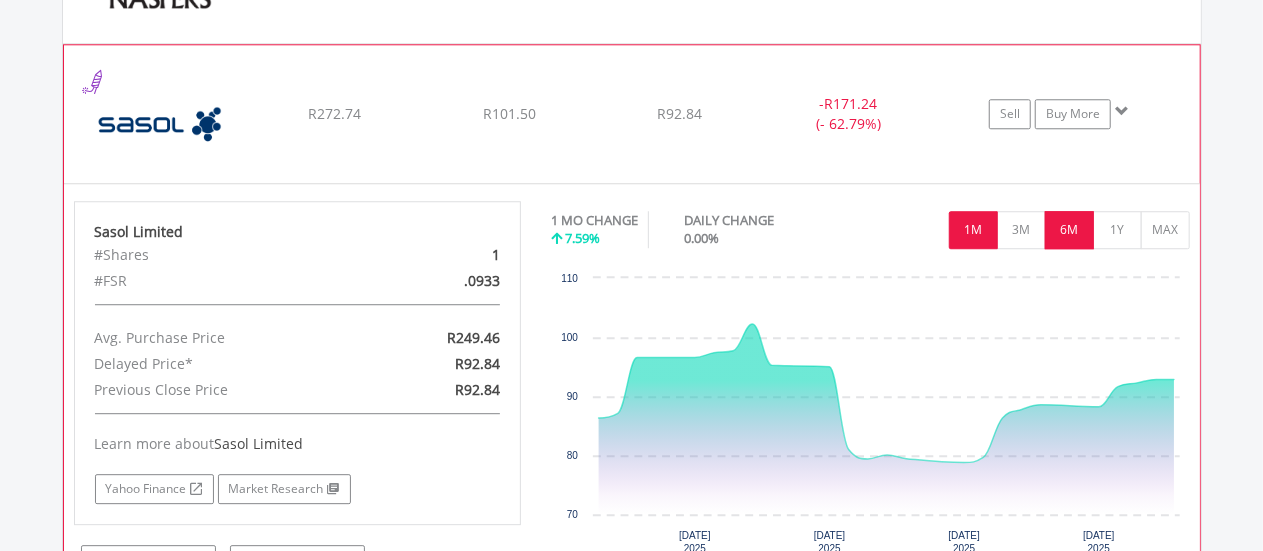 click on "6M" at bounding box center (1069, 230) 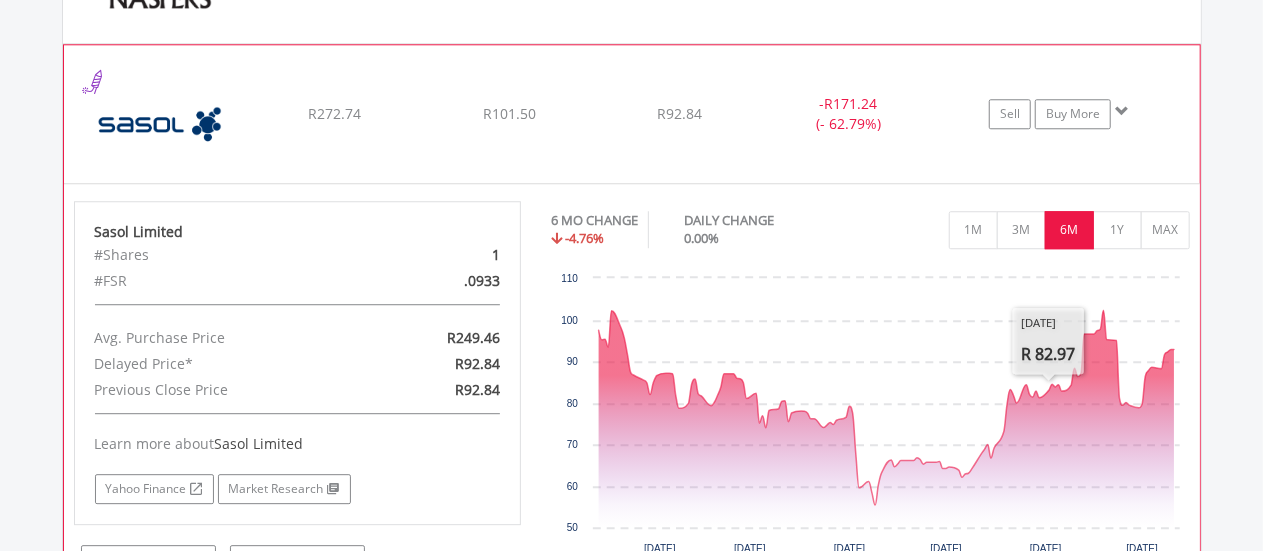 click on "1M
3M
6M
1Y
MAX" at bounding box center (870, 206) 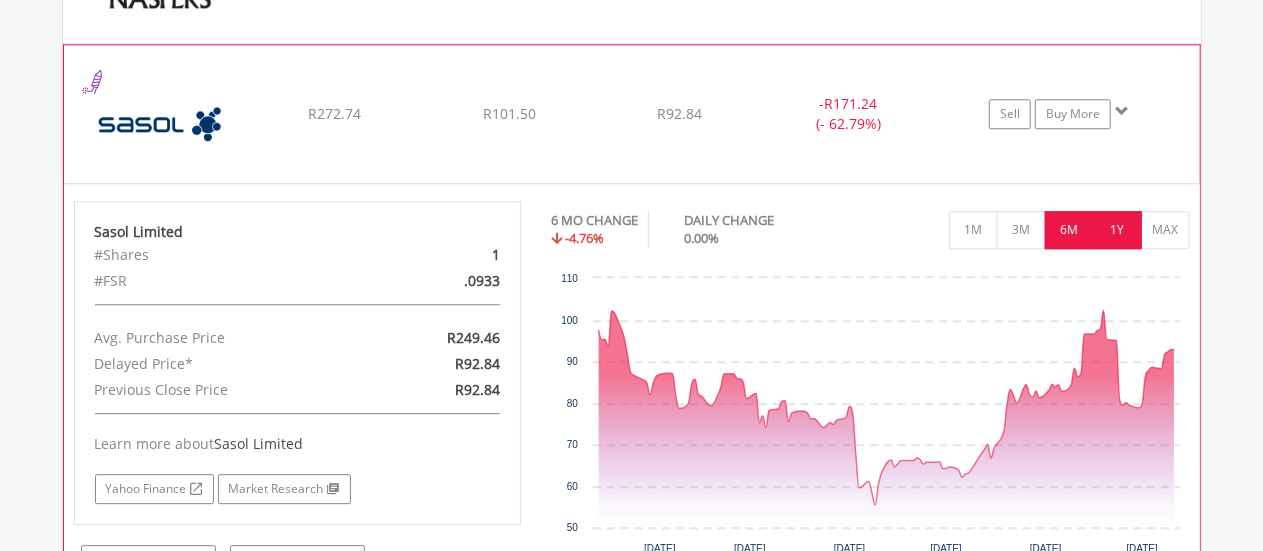 click on "1Y" at bounding box center [1117, 230] 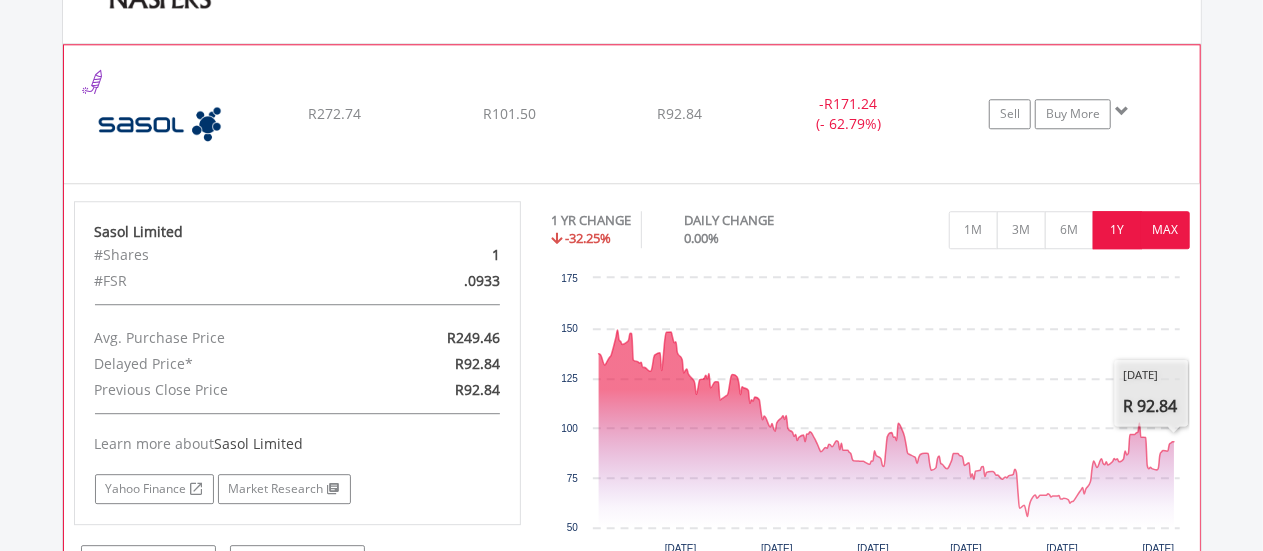 click on "MAX" at bounding box center [1165, 230] 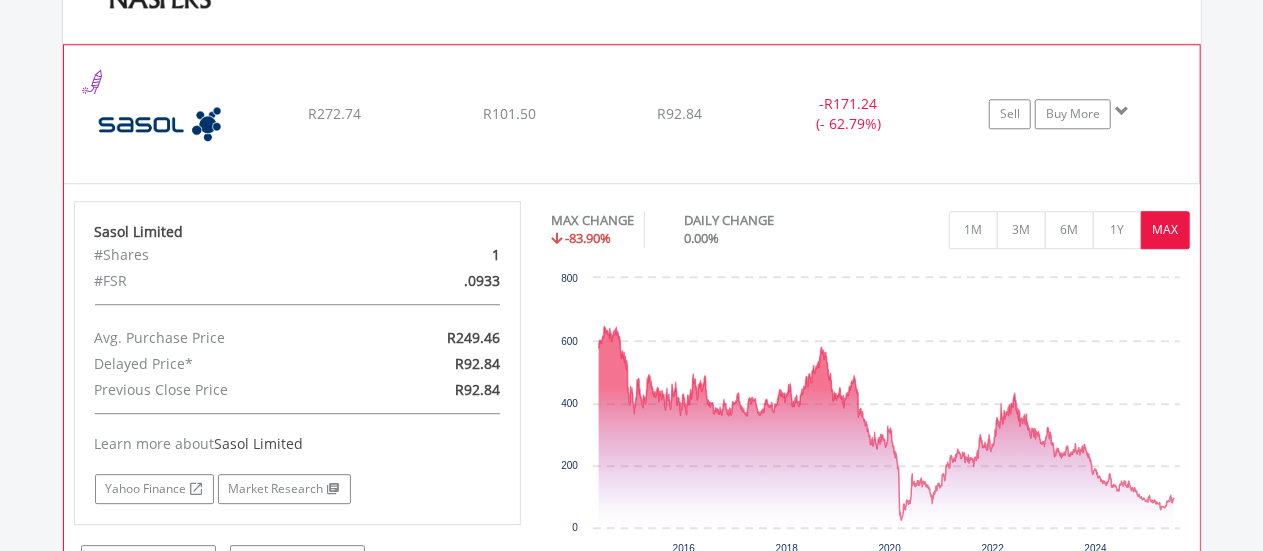 click at bounding box center [1122, 111] 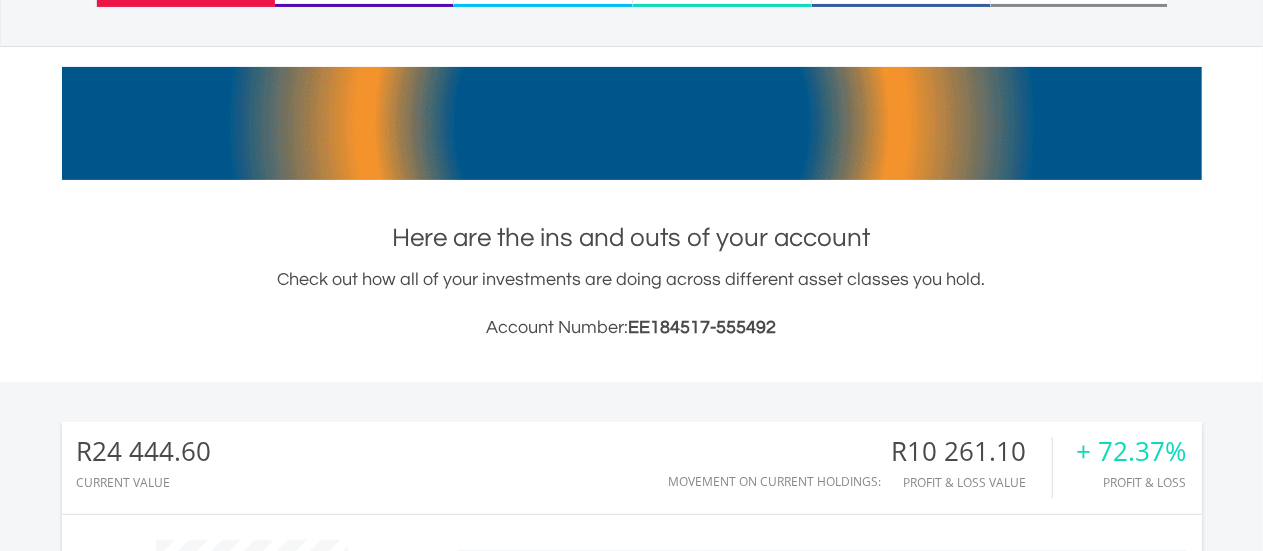 scroll, scrollTop: 0, scrollLeft: 0, axis: both 